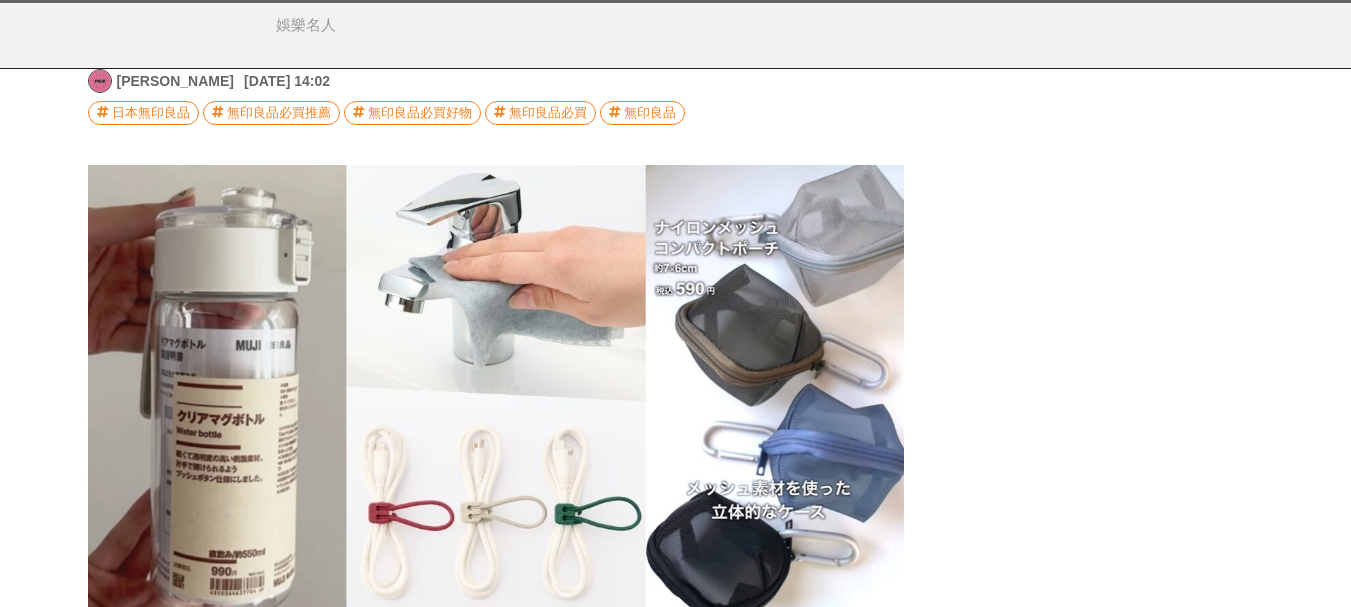 scroll, scrollTop: 400, scrollLeft: 0, axis: vertical 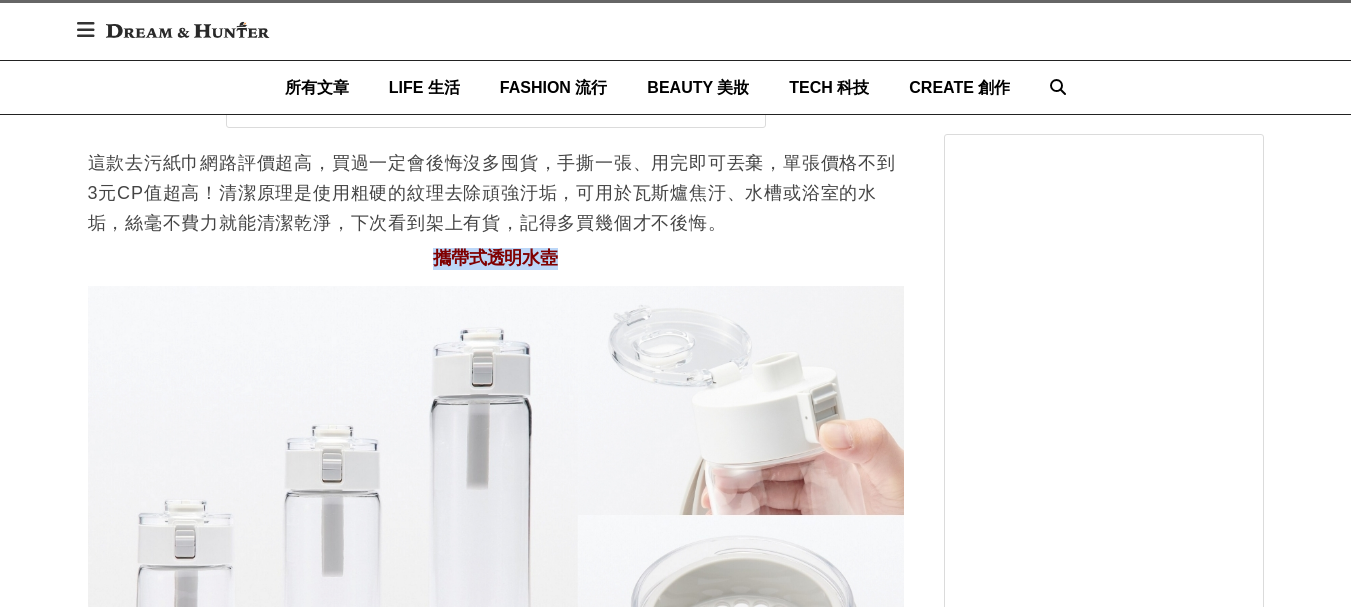 drag, startPoint x: 433, startPoint y: 255, endPoint x: 558, endPoint y: 269, distance: 125.781555 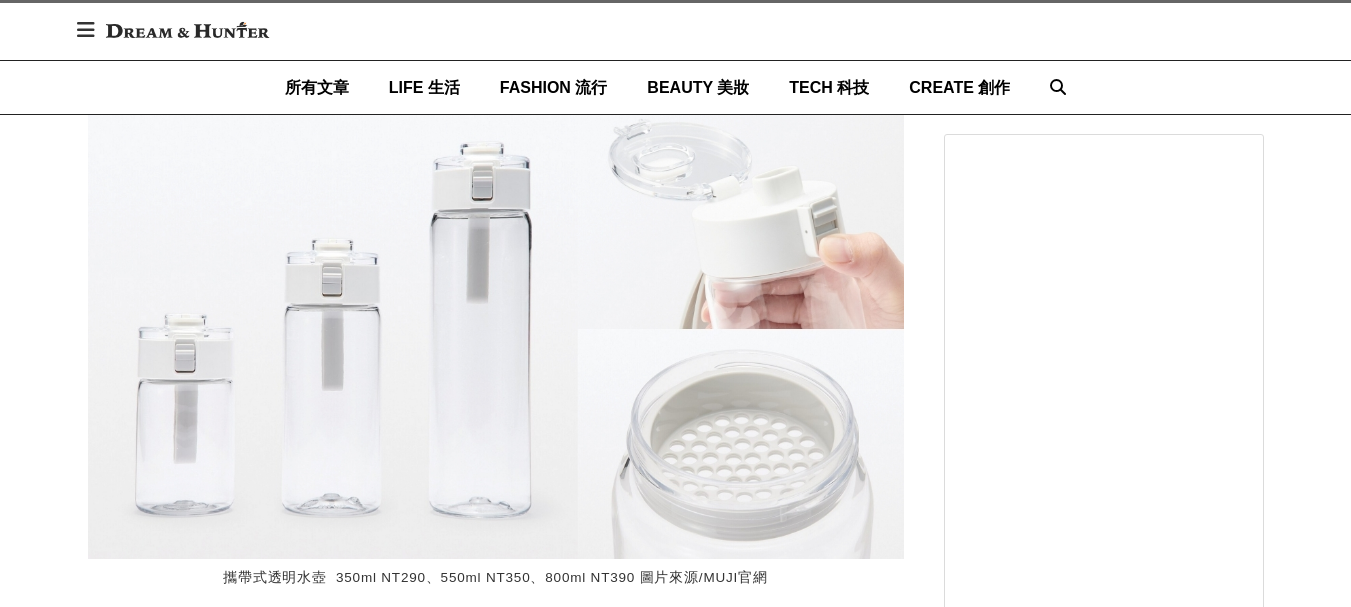 scroll, scrollTop: 3900, scrollLeft: 0, axis: vertical 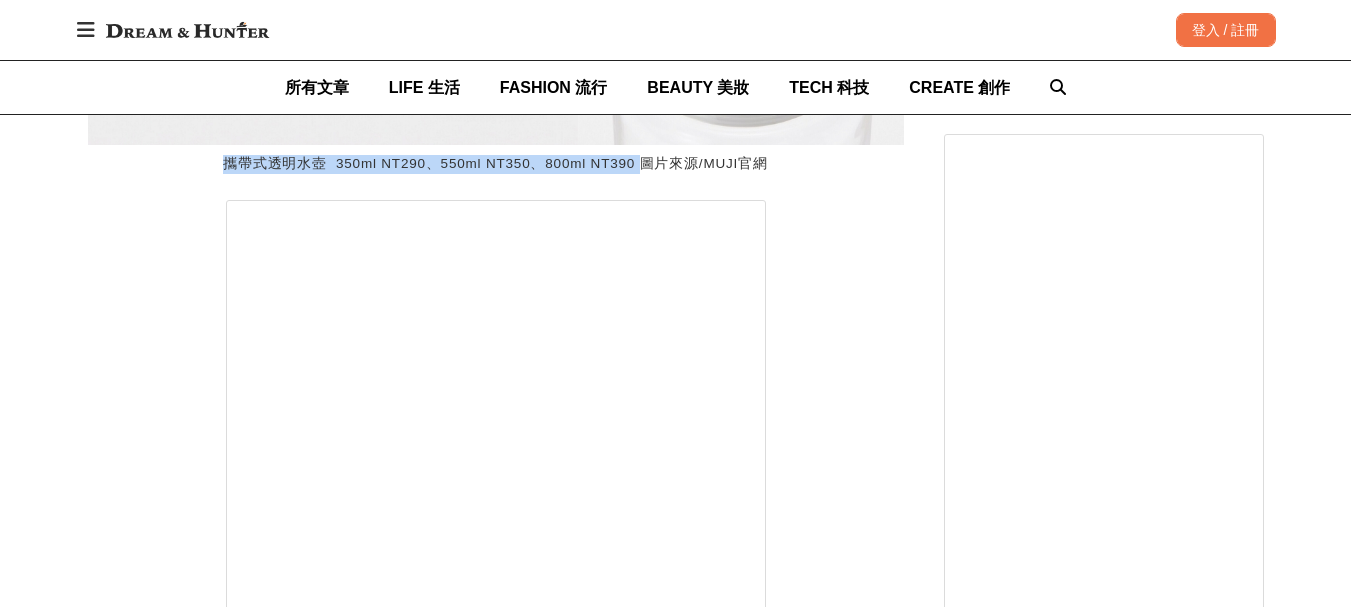drag, startPoint x: 229, startPoint y: 166, endPoint x: 639, endPoint y: 168, distance: 410.00488 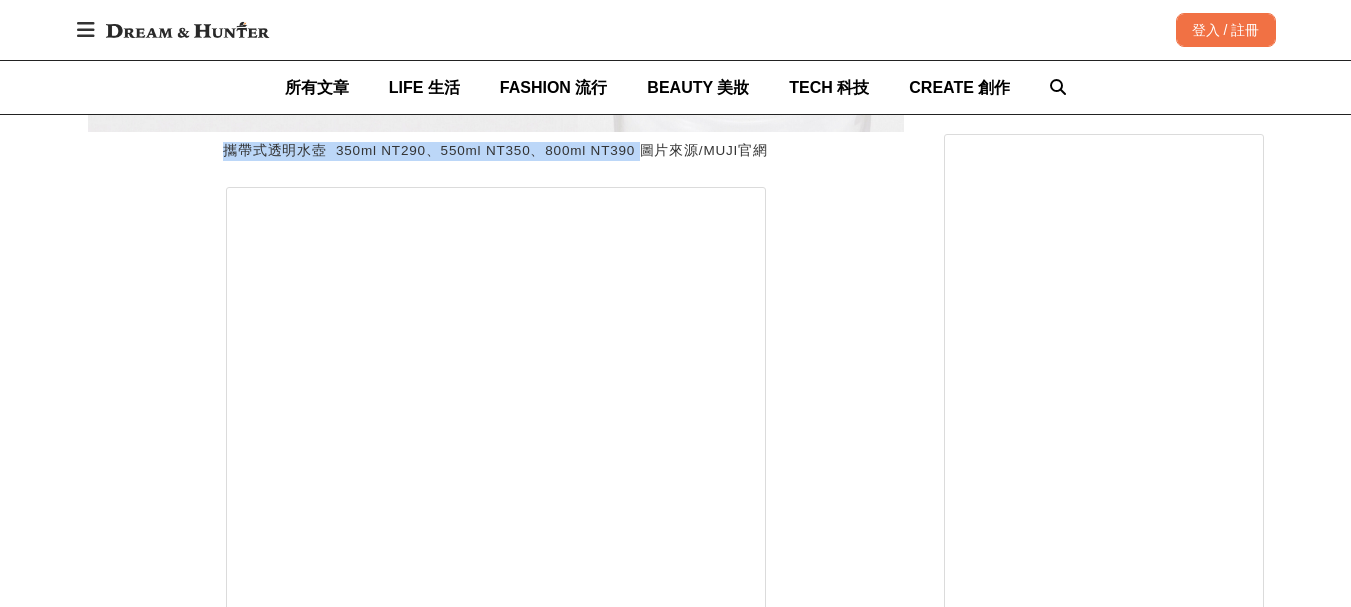 scroll, scrollTop: 4595, scrollLeft: 0, axis: vertical 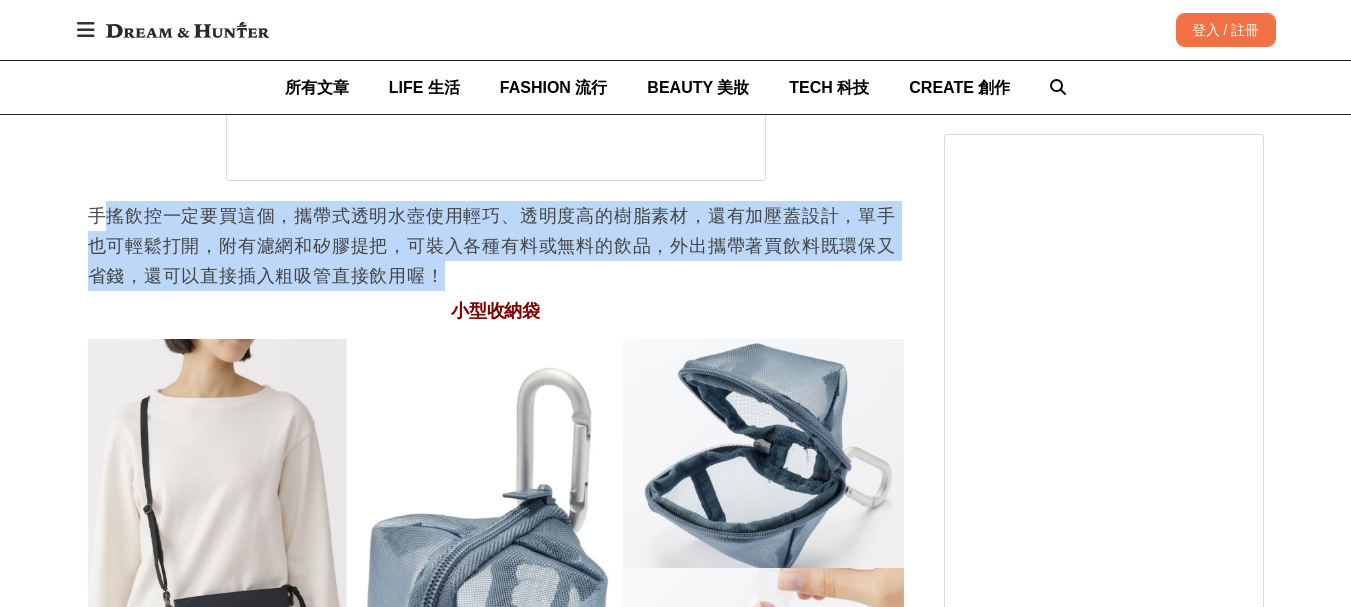 drag, startPoint x: 97, startPoint y: 216, endPoint x: 447, endPoint y: 275, distance: 354.93802 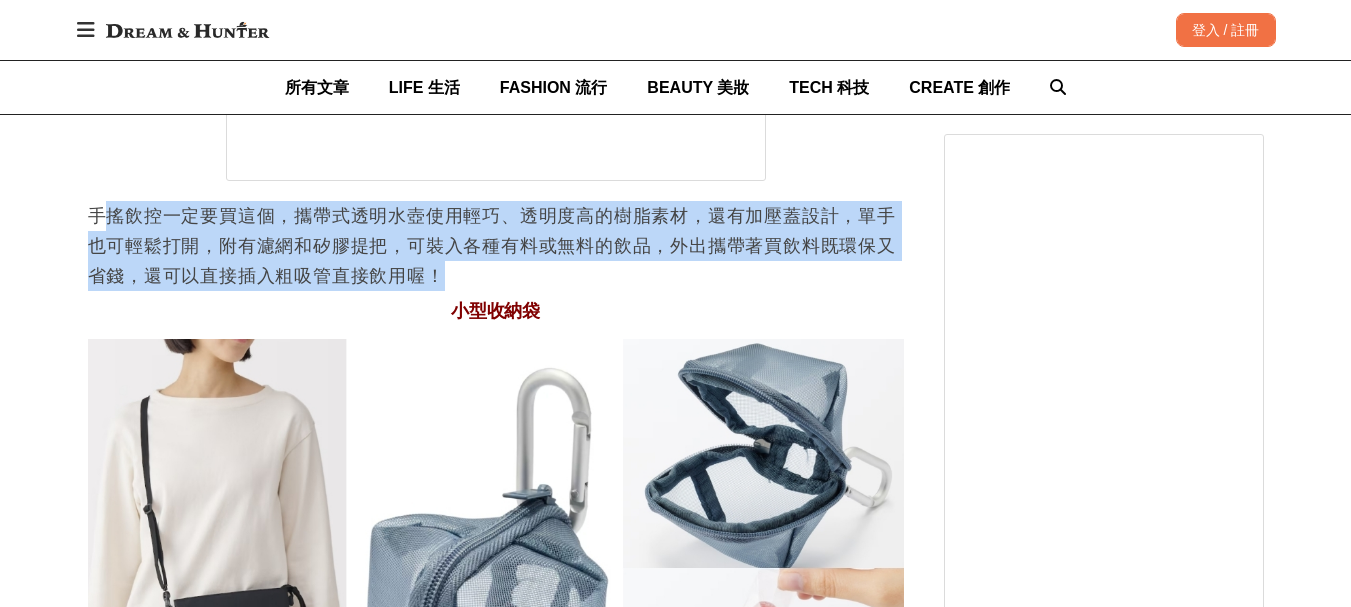 scroll, scrollTop: 0, scrollLeft: 1459, axis: horizontal 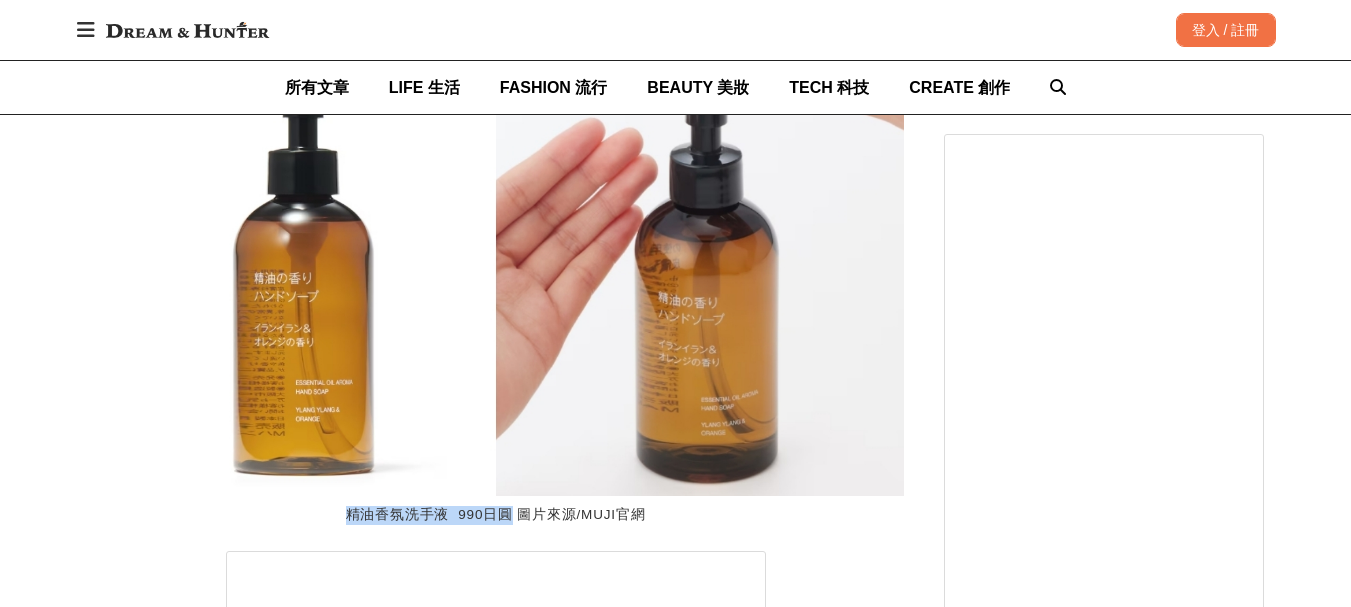 drag, startPoint x: 353, startPoint y: 515, endPoint x: 513, endPoint y: 514, distance: 160.00313 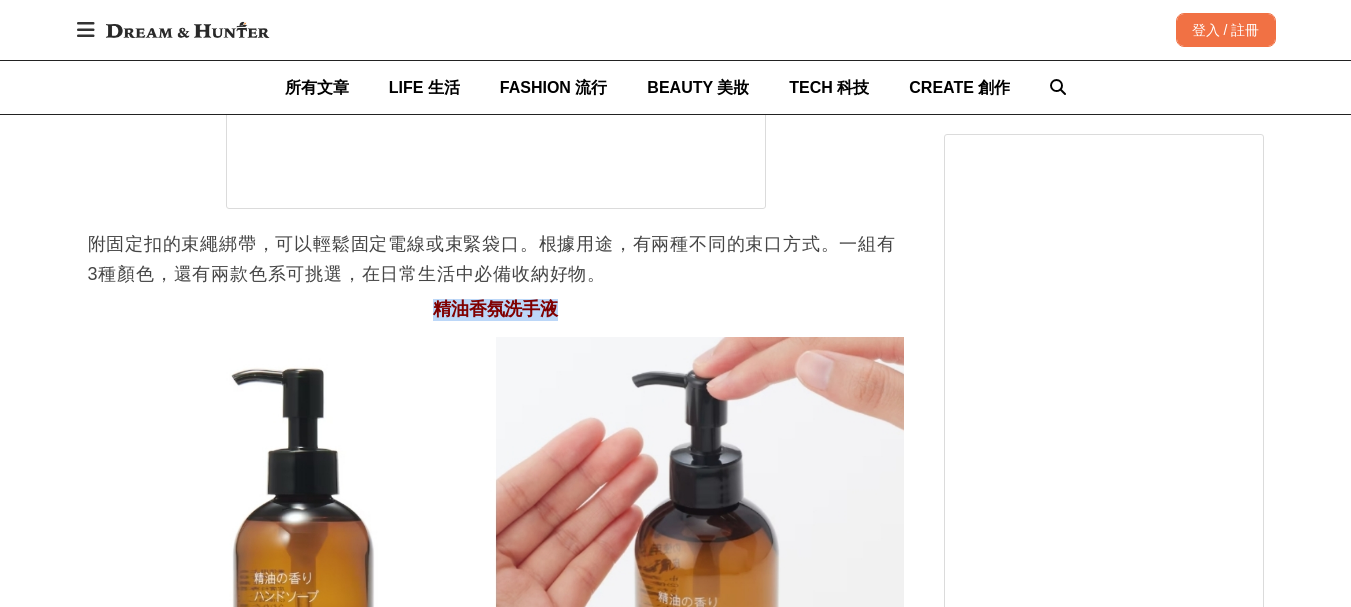 drag, startPoint x: 434, startPoint y: 308, endPoint x: 567, endPoint y: 305, distance: 133.03383 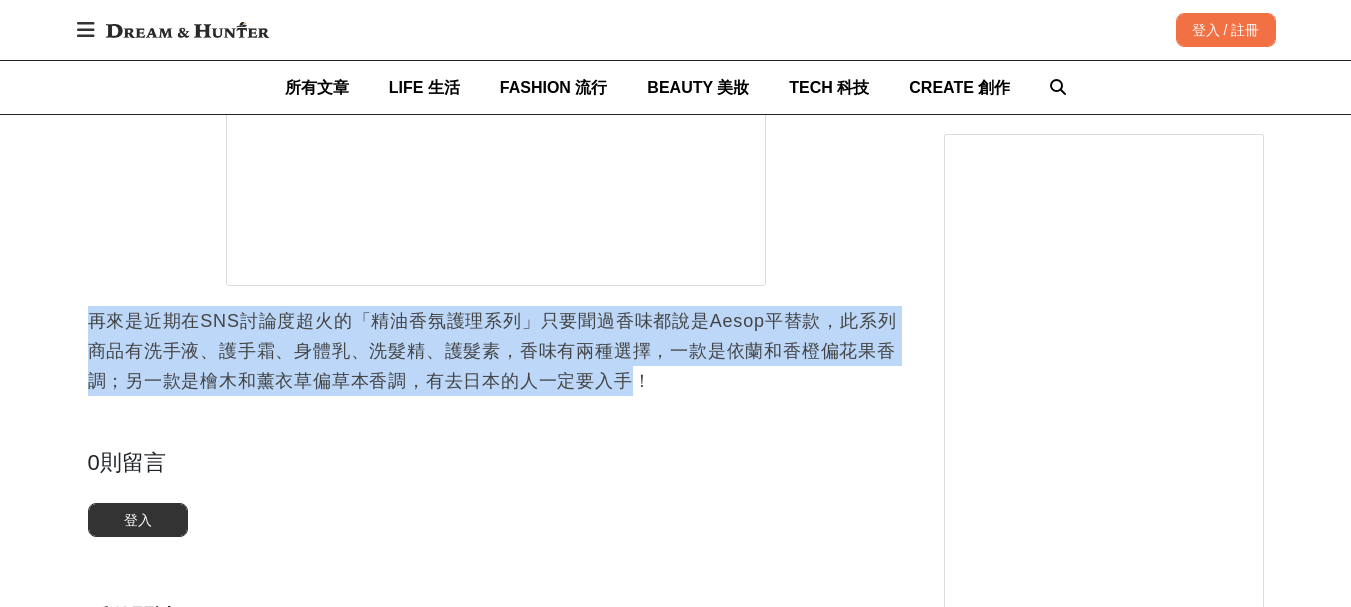 drag, startPoint x: 93, startPoint y: 320, endPoint x: 629, endPoint y: 385, distance: 539.9268 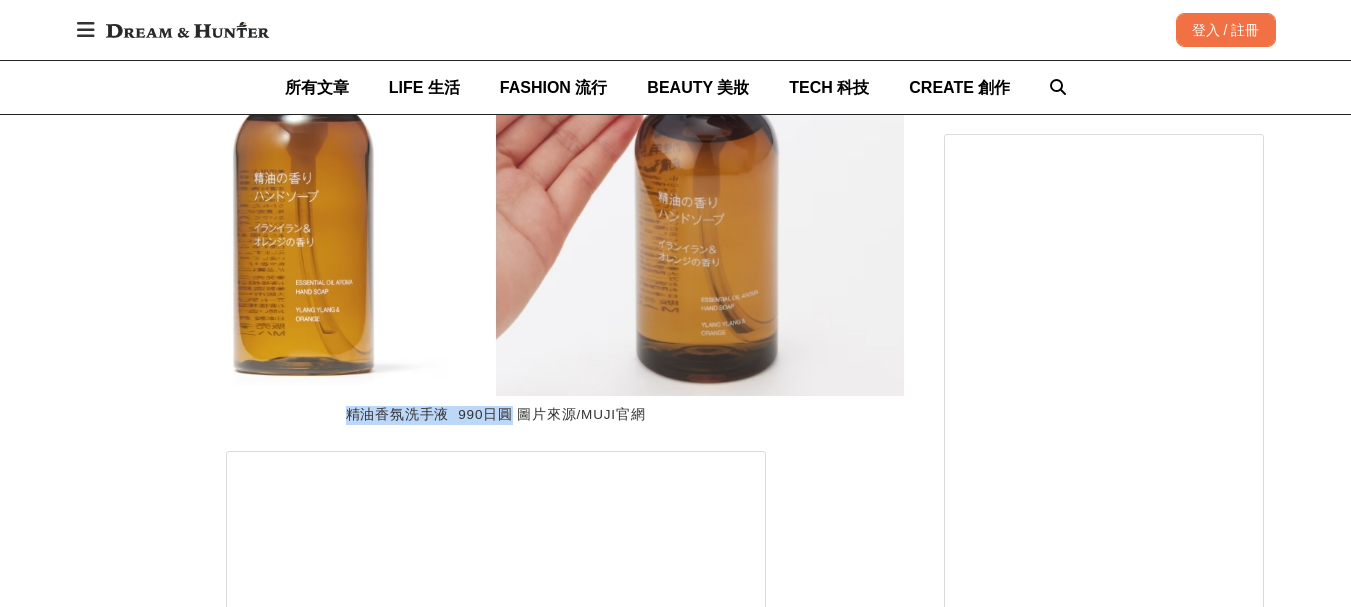 drag, startPoint x: 353, startPoint y: 416, endPoint x: 510, endPoint y: 413, distance: 157.02866 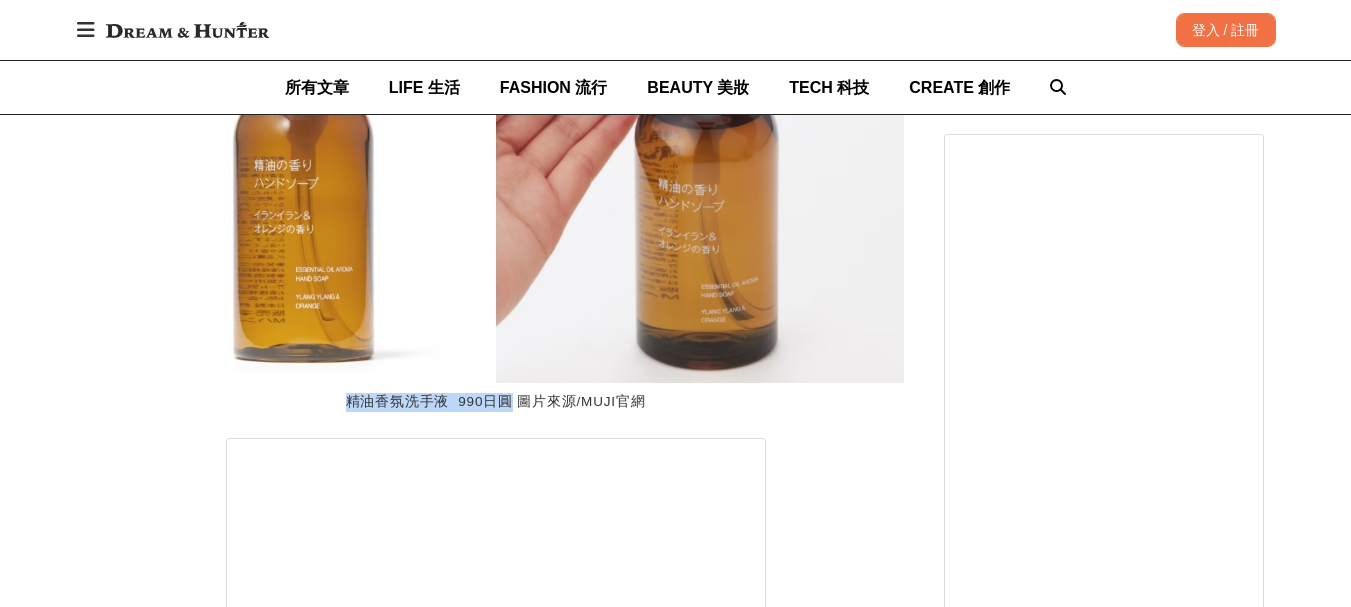 scroll, scrollTop: 10676, scrollLeft: 0, axis: vertical 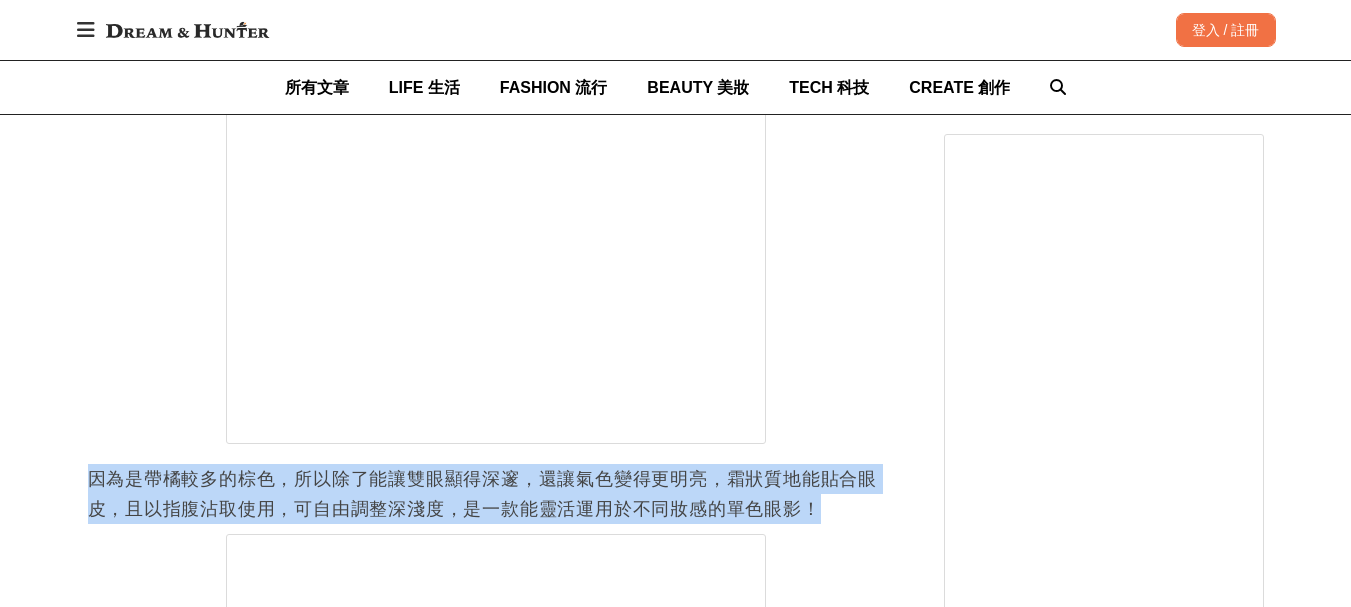 drag, startPoint x: 95, startPoint y: 483, endPoint x: 818, endPoint y: 511, distance: 723.542 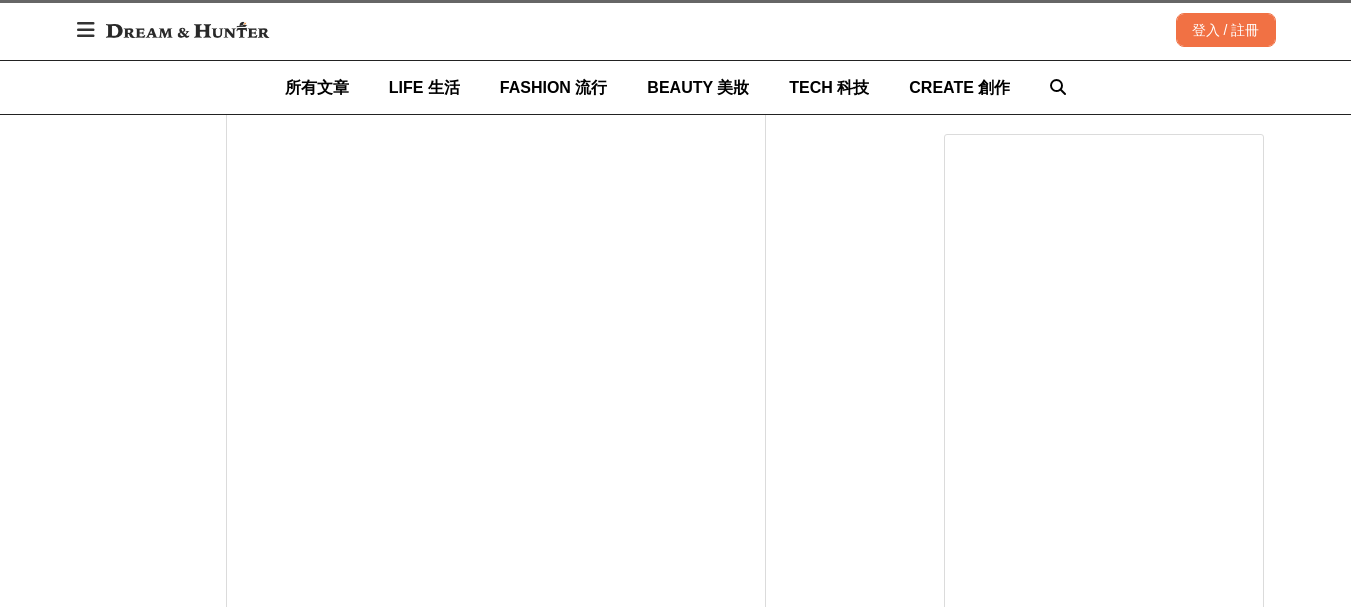 scroll, scrollTop: 2000, scrollLeft: 0, axis: vertical 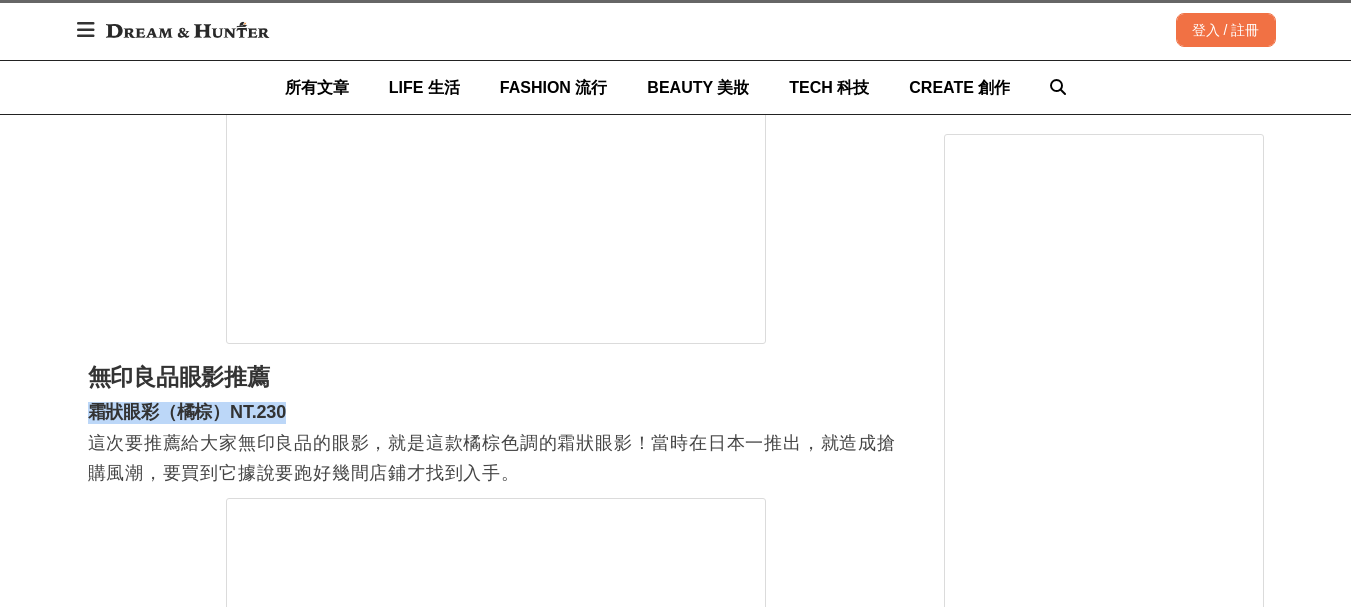 drag, startPoint x: 90, startPoint y: 413, endPoint x: 302, endPoint y: 413, distance: 212 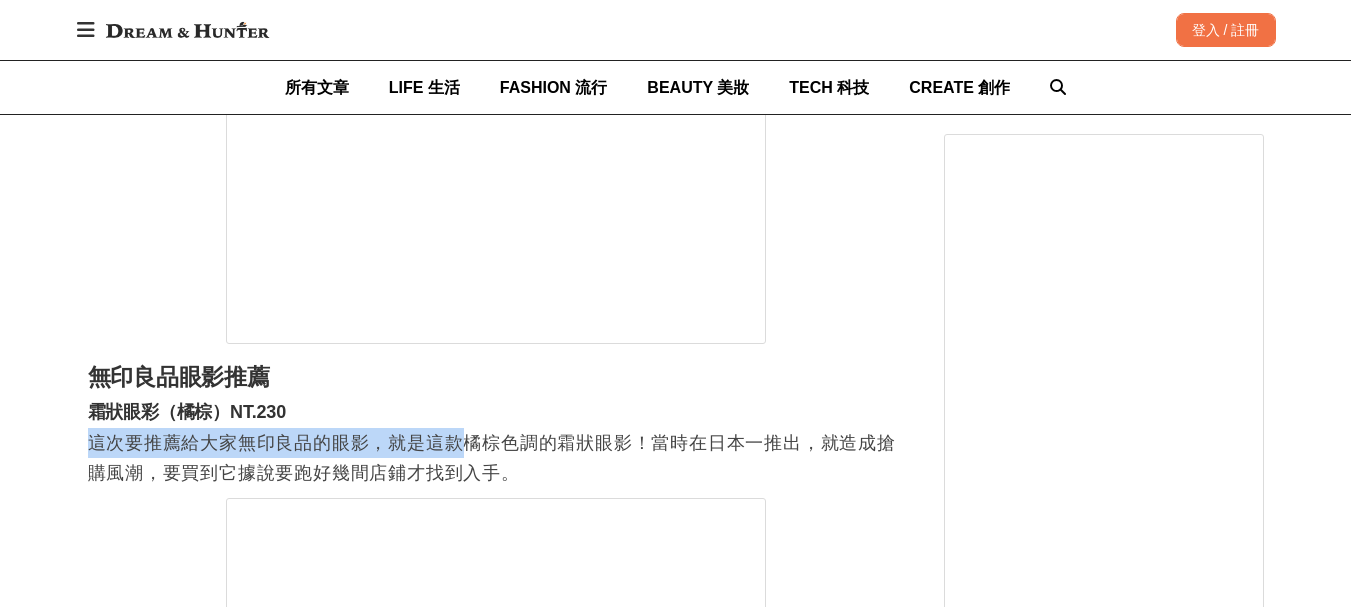 drag, startPoint x: 89, startPoint y: 439, endPoint x: 399, endPoint y: 448, distance: 310.1306 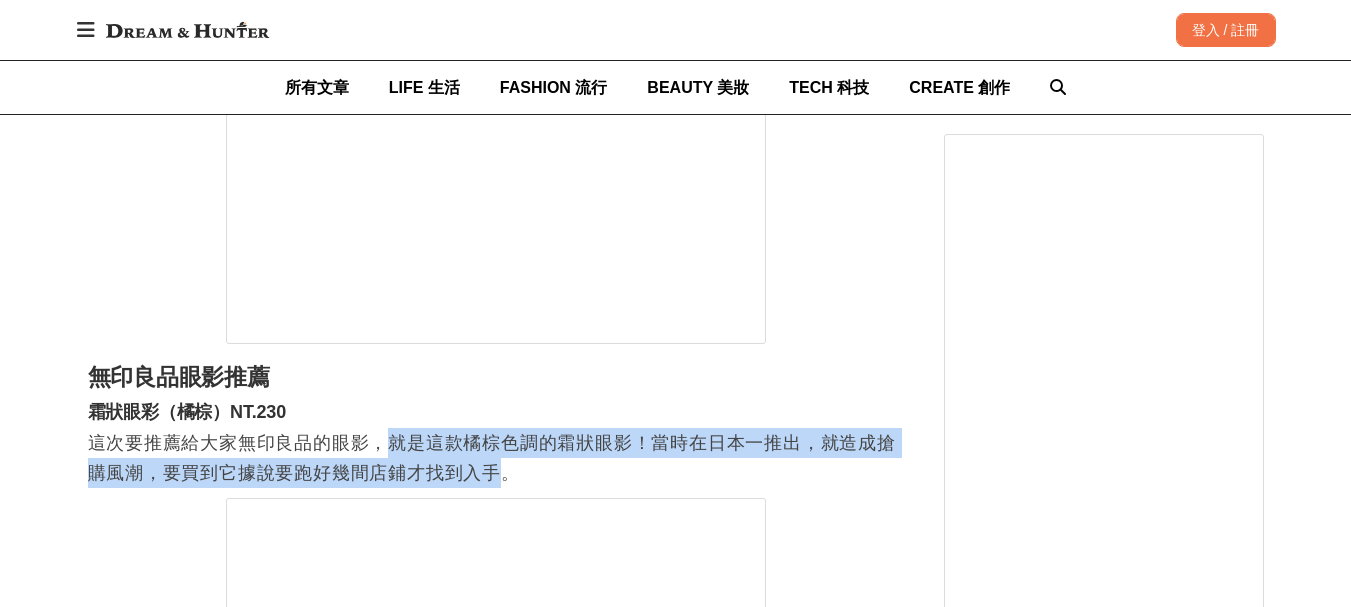 drag, startPoint x: 416, startPoint y: 447, endPoint x: 499, endPoint y: 468, distance: 85.61542 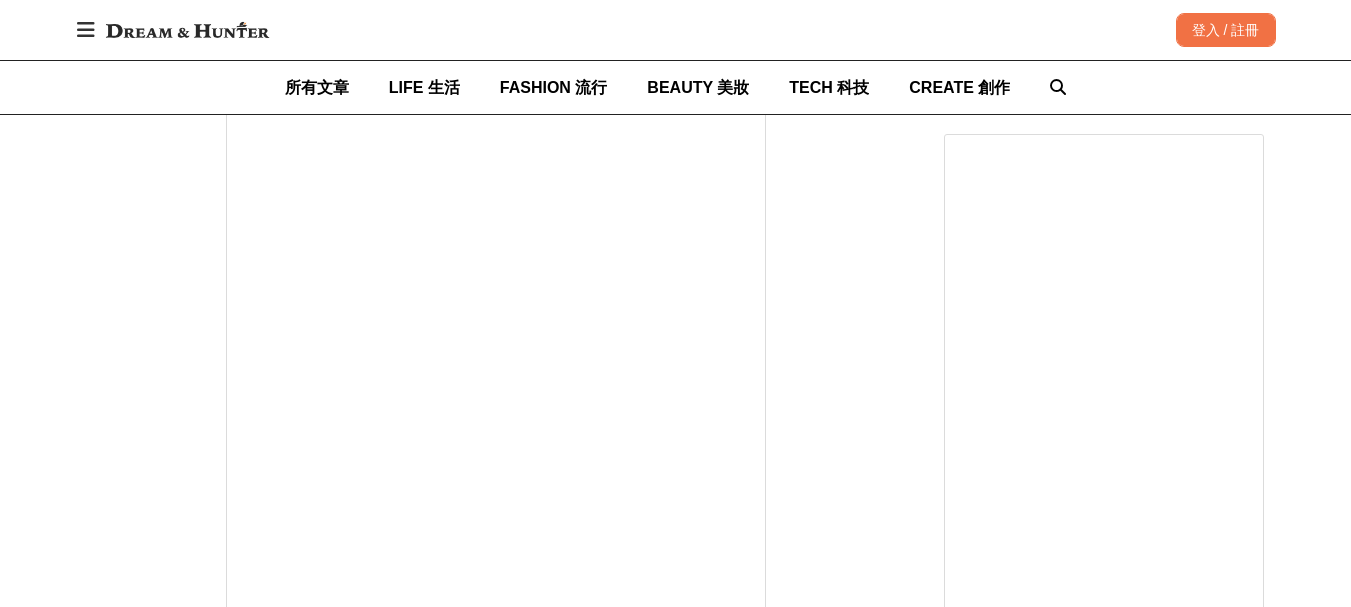 scroll, scrollTop: 3100, scrollLeft: 0, axis: vertical 